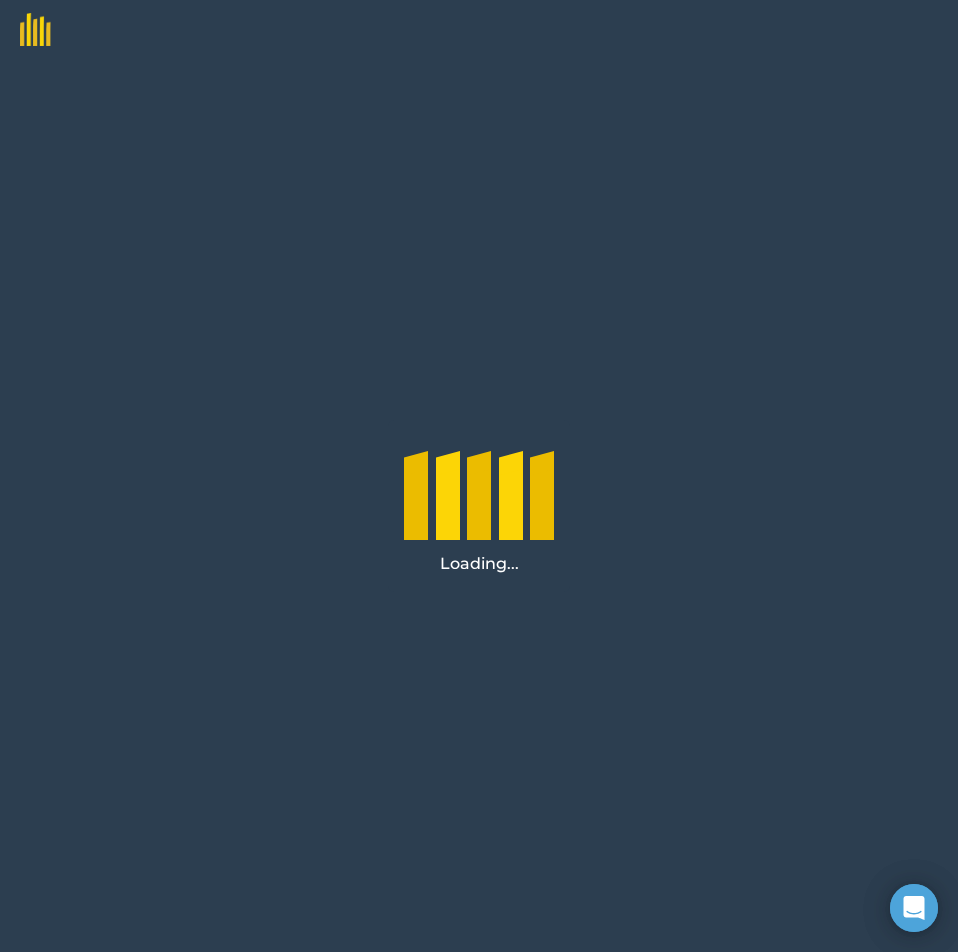 scroll, scrollTop: 0, scrollLeft: 0, axis: both 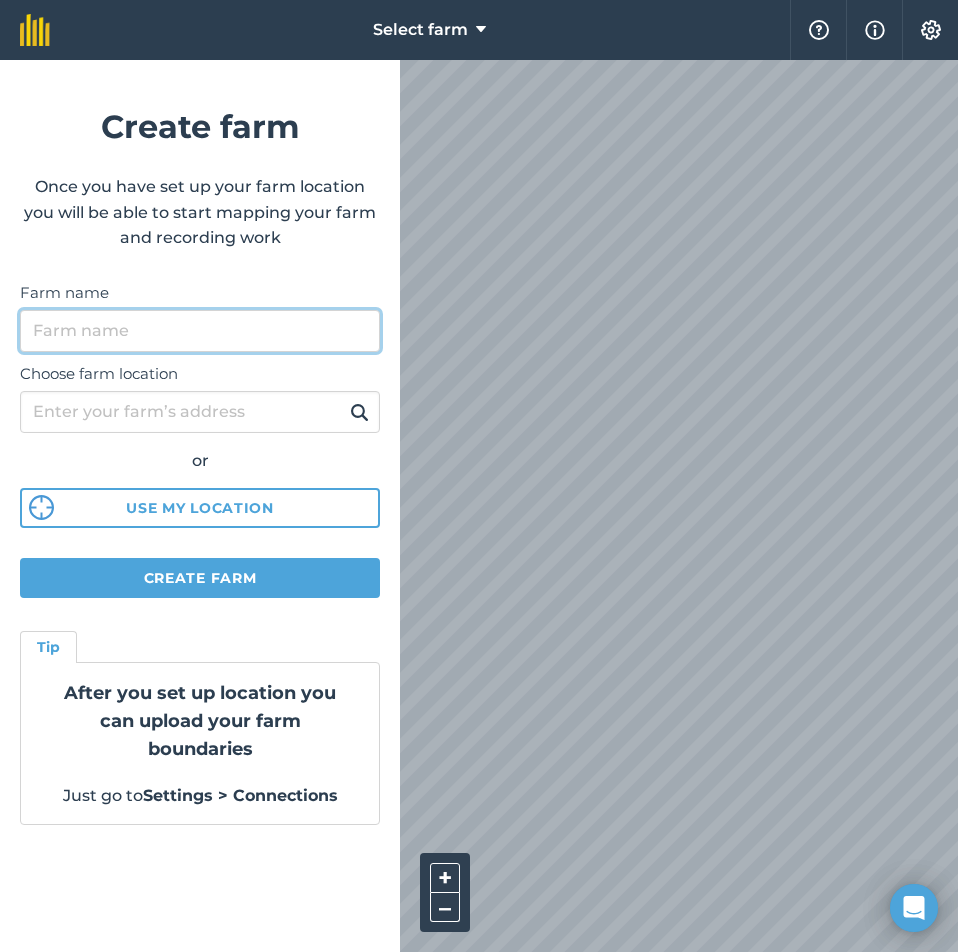 click on "Farm name" at bounding box center [200, 331] 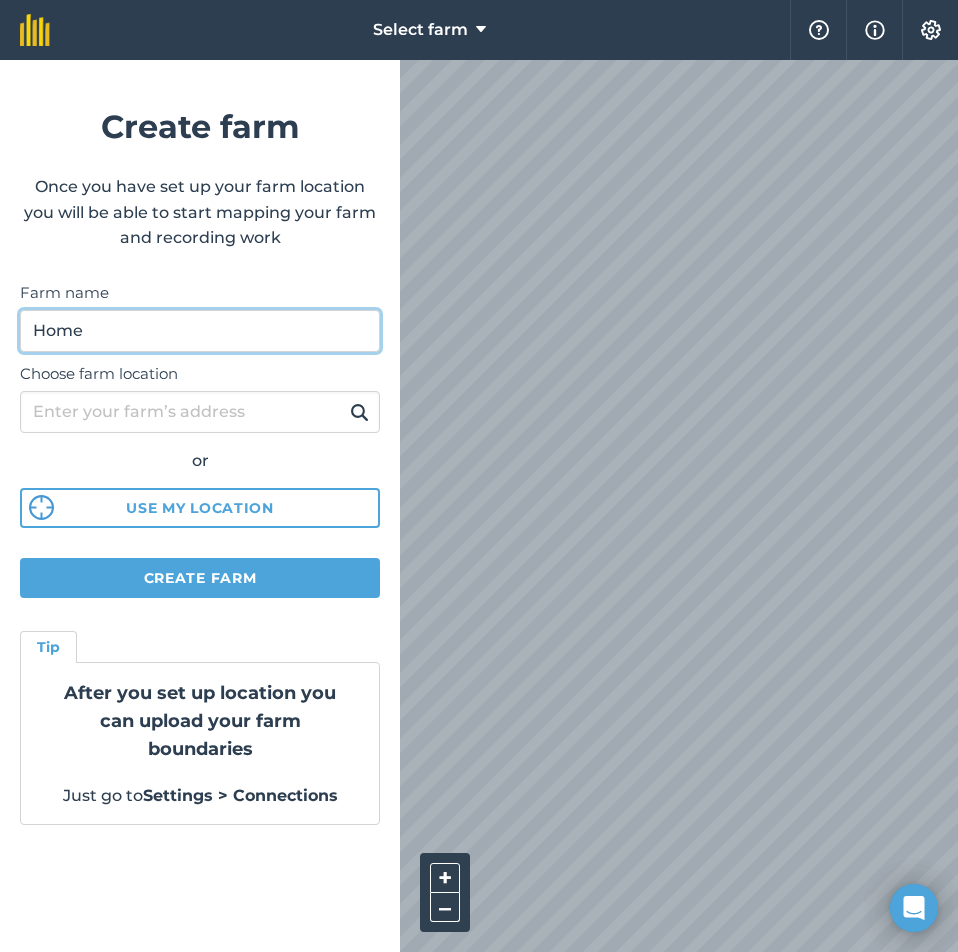 type on "Home" 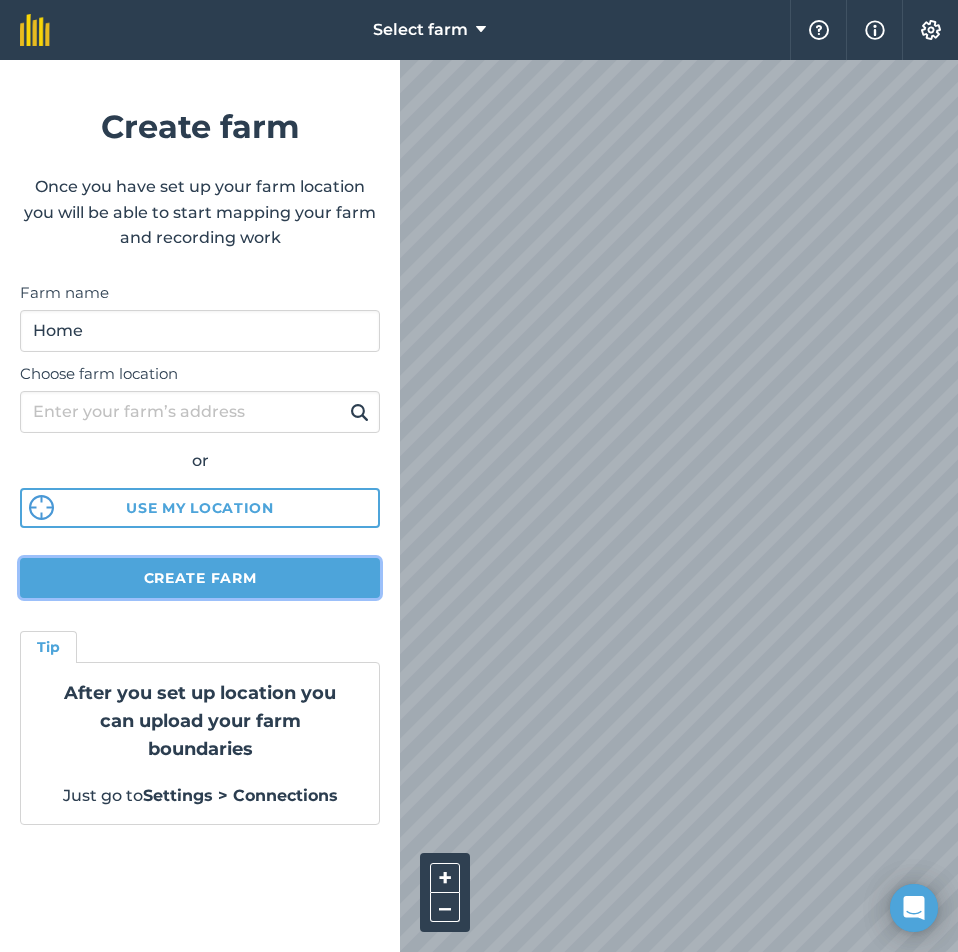 click on "Create farm" at bounding box center (200, 578) 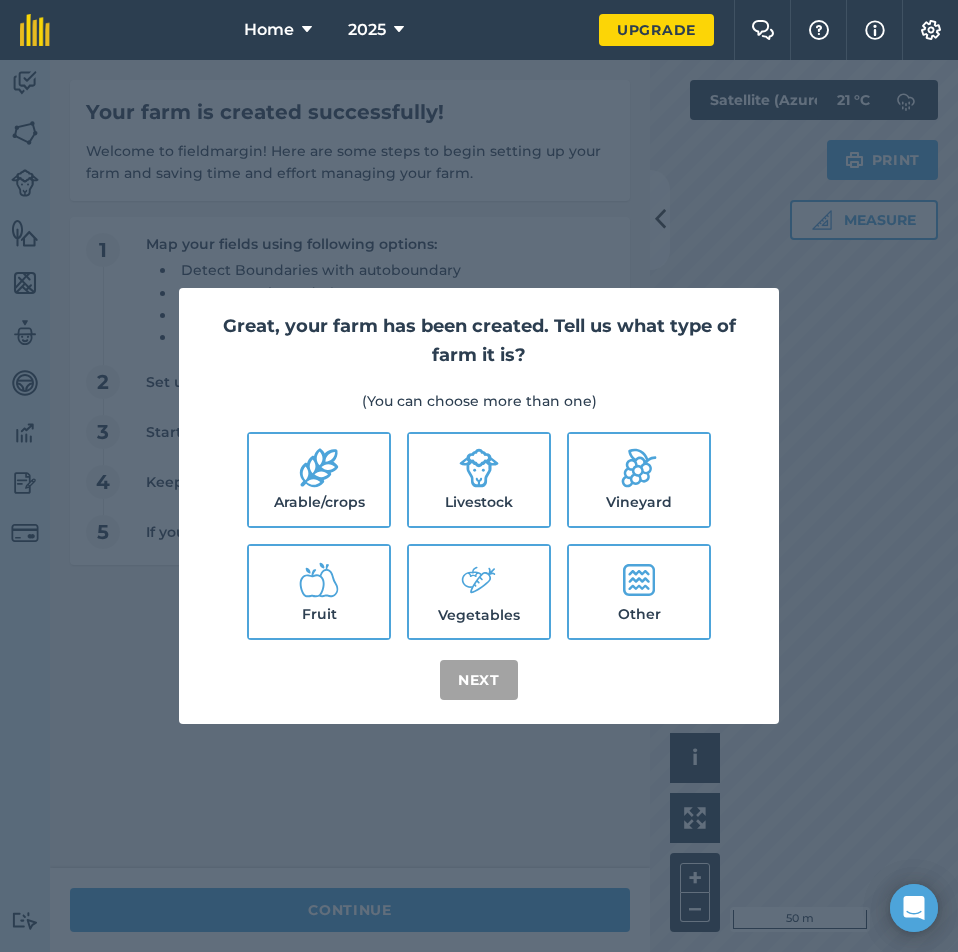 drag, startPoint x: 429, startPoint y: 597, endPoint x: 382, endPoint y: 594, distance: 47.095646 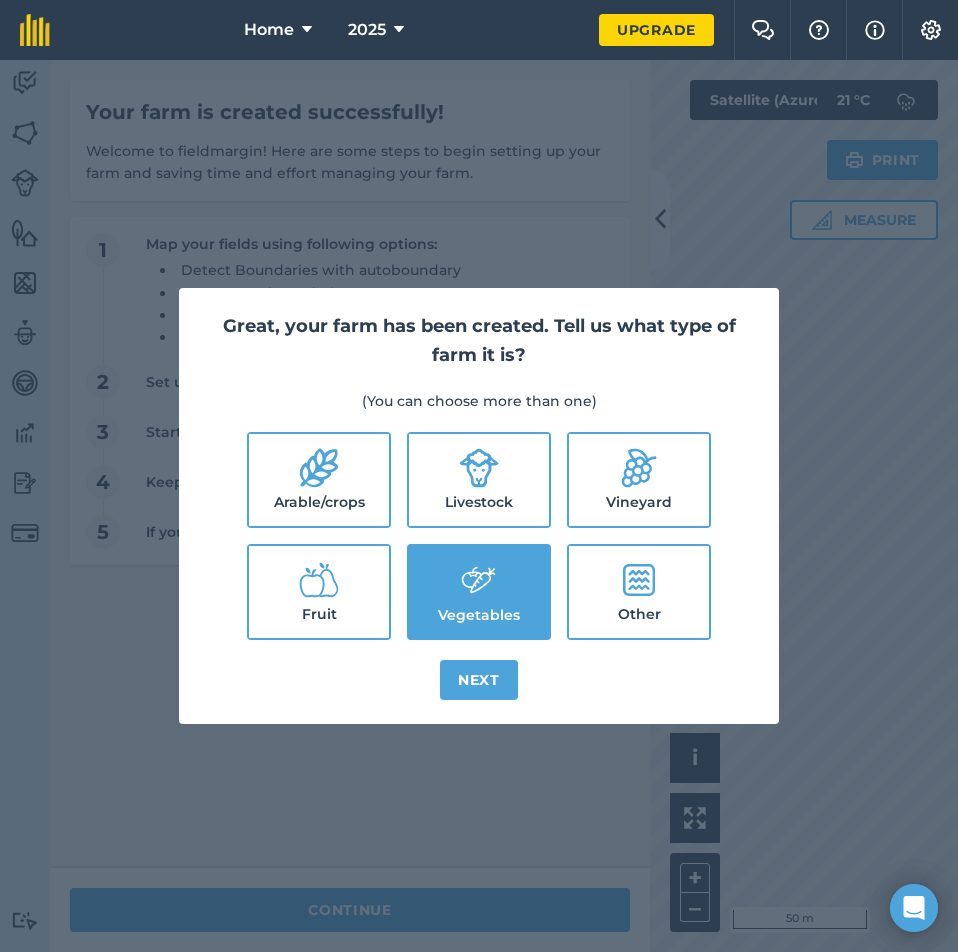 click on "Fruit" at bounding box center (319, 592) 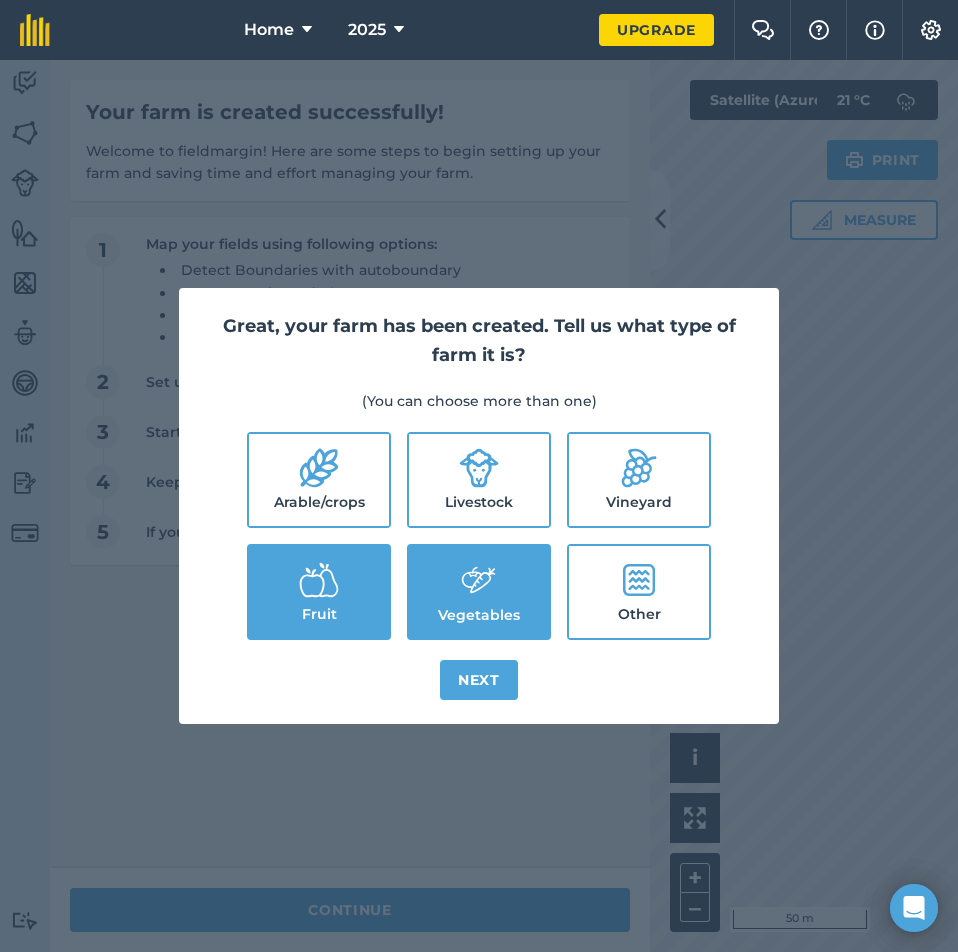 click on "Livestock" at bounding box center (479, 480) 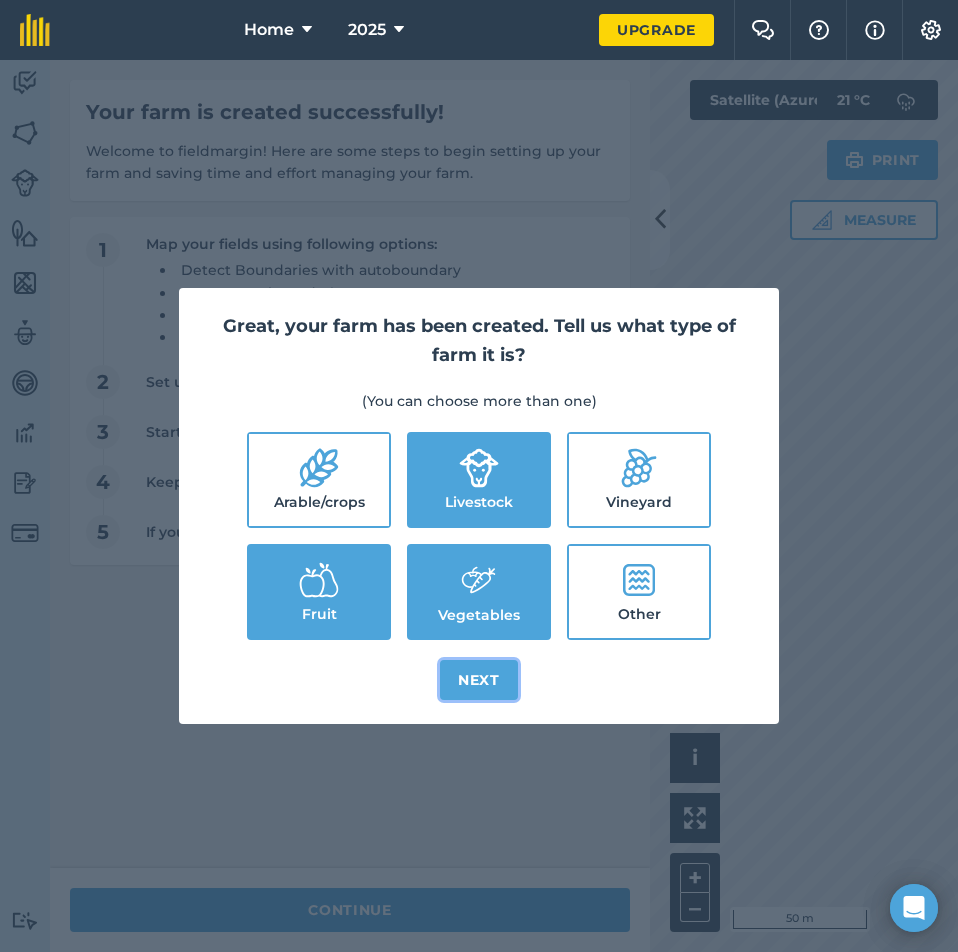 click on "Next" at bounding box center (479, 680) 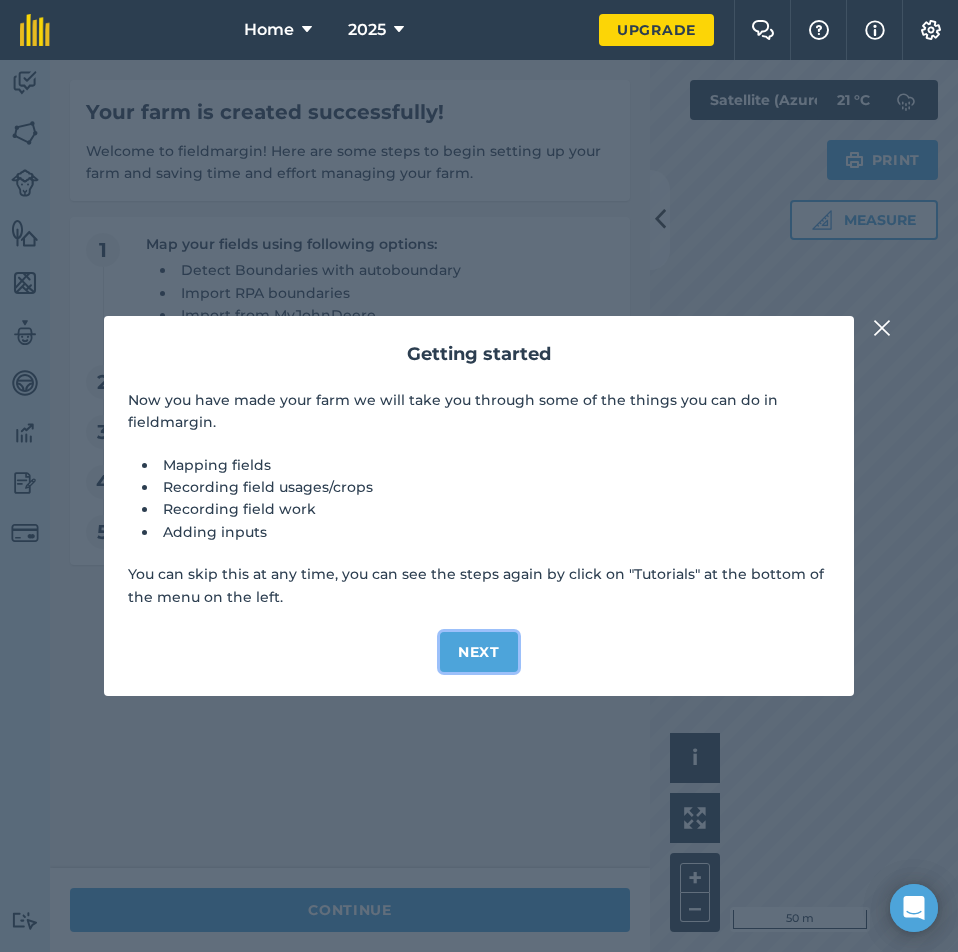click on "Next" at bounding box center (479, 652) 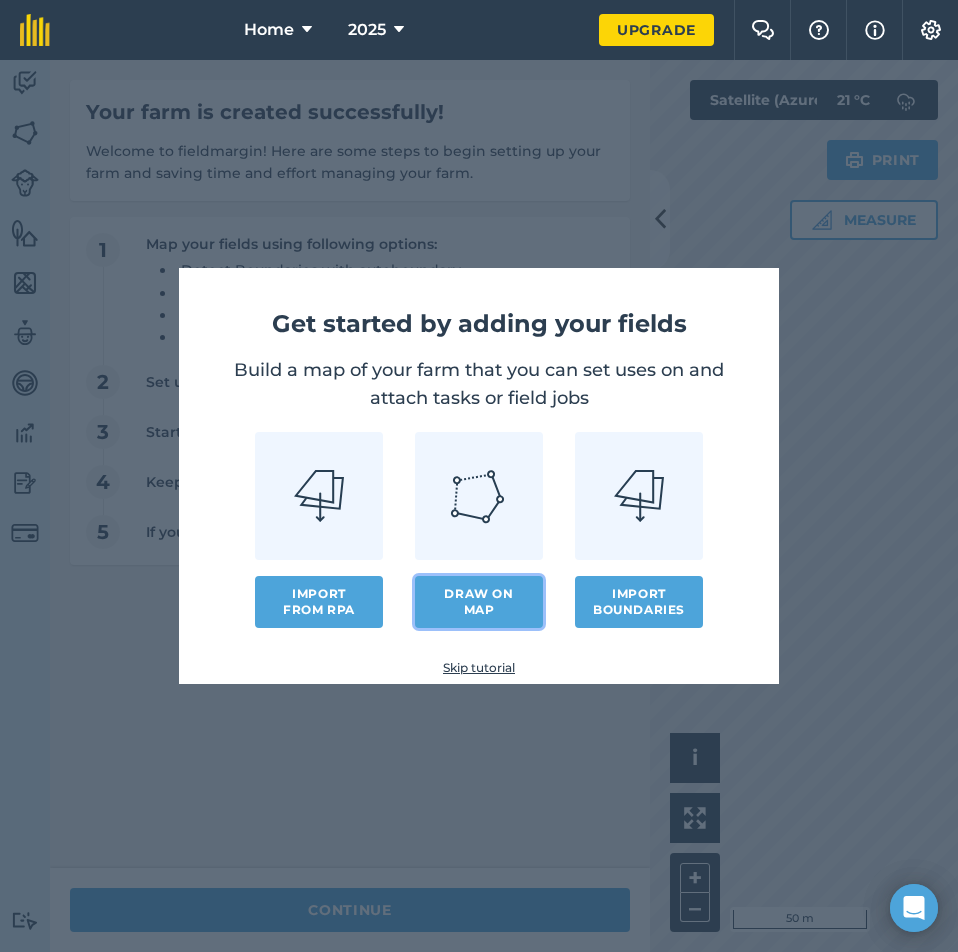 click on "Draw on map" at bounding box center (479, 602) 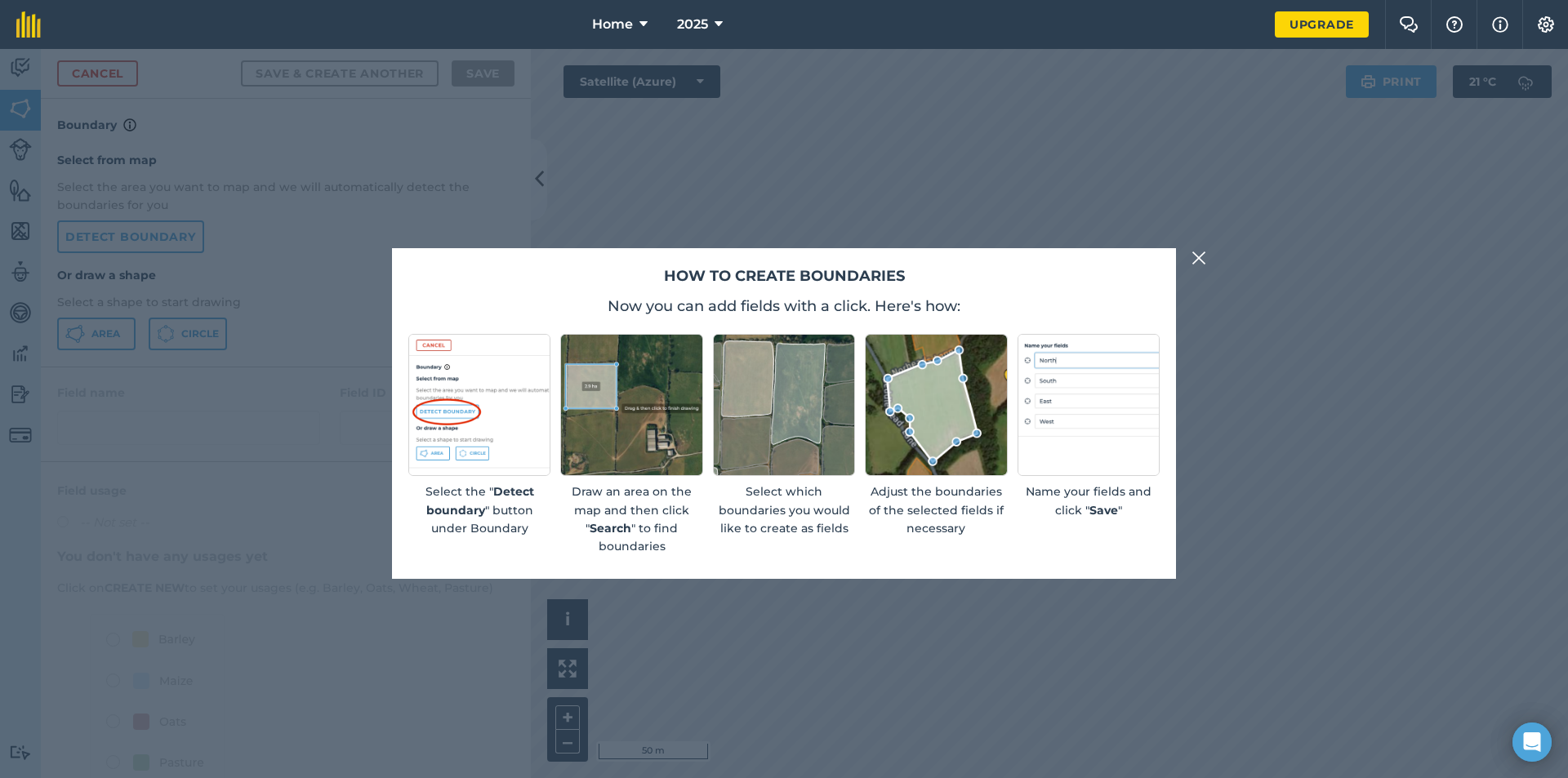 click at bounding box center [1199, 258] 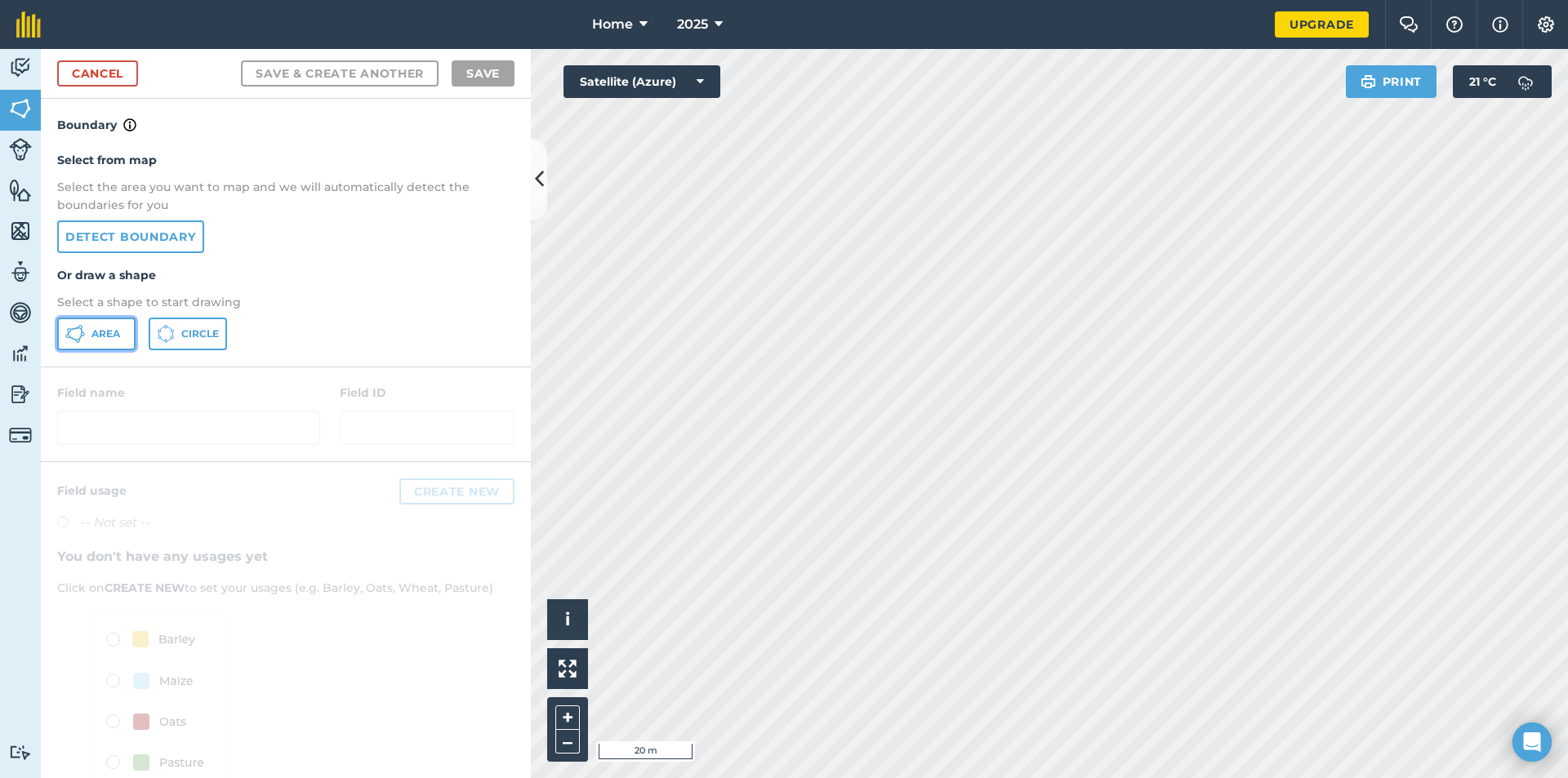 click on "Area" at bounding box center (105, 334) 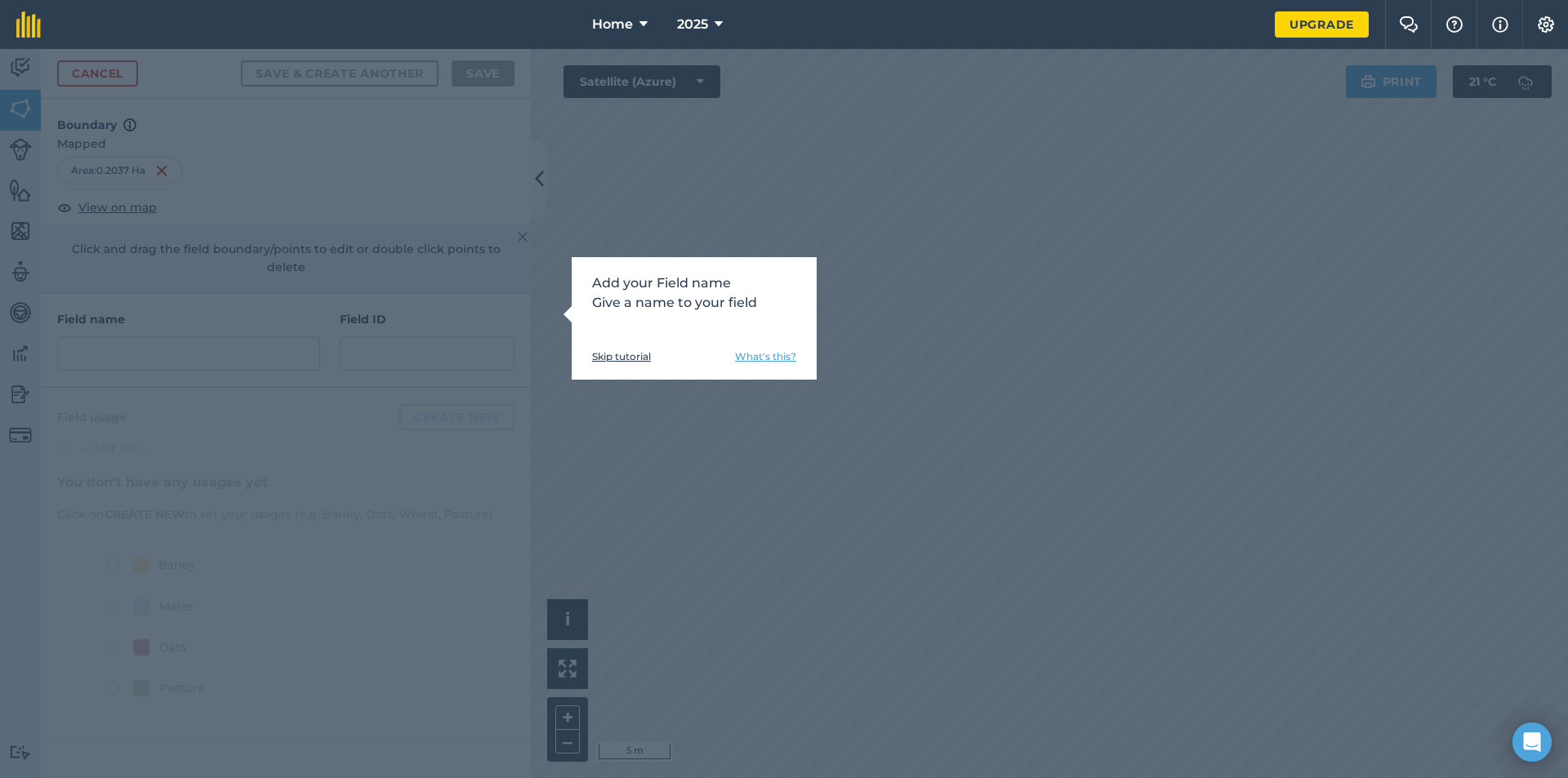 click on "Skip tutorial" at bounding box center [621, 357] 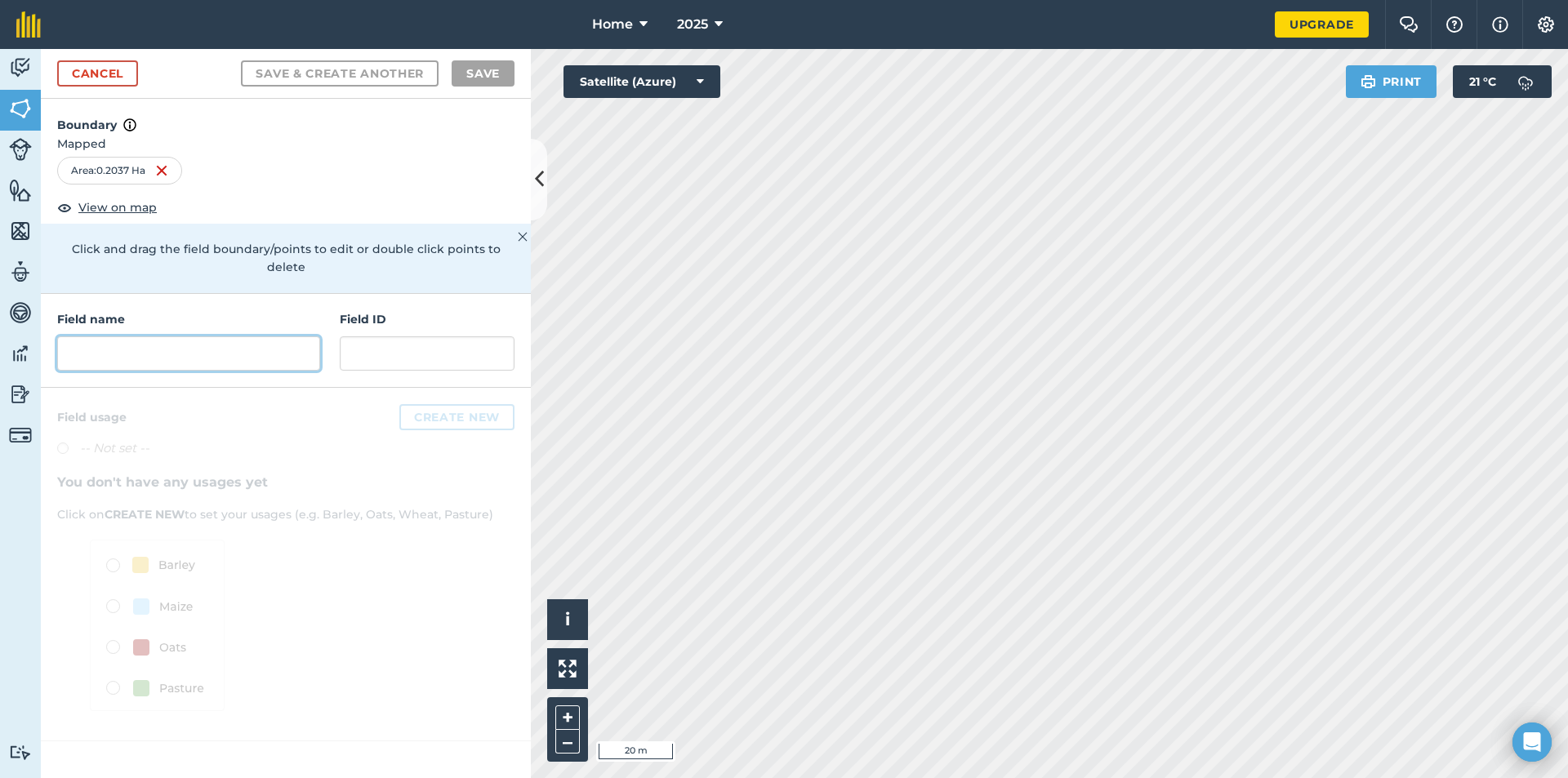 drag, startPoint x: 196, startPoint y: 327, endPoint x: 189, endPoint y: 337, distance: 12.206556 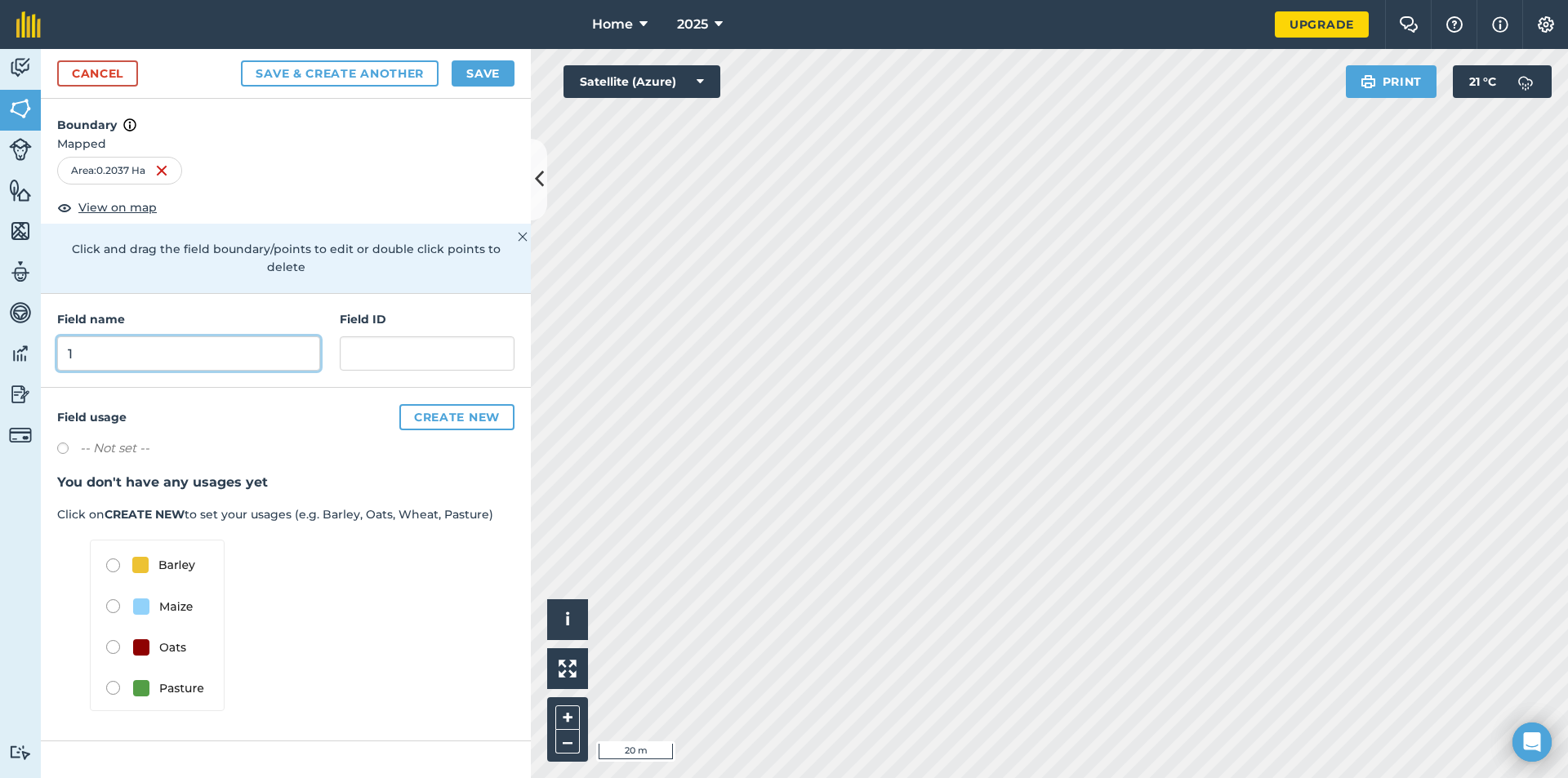 type on "1" 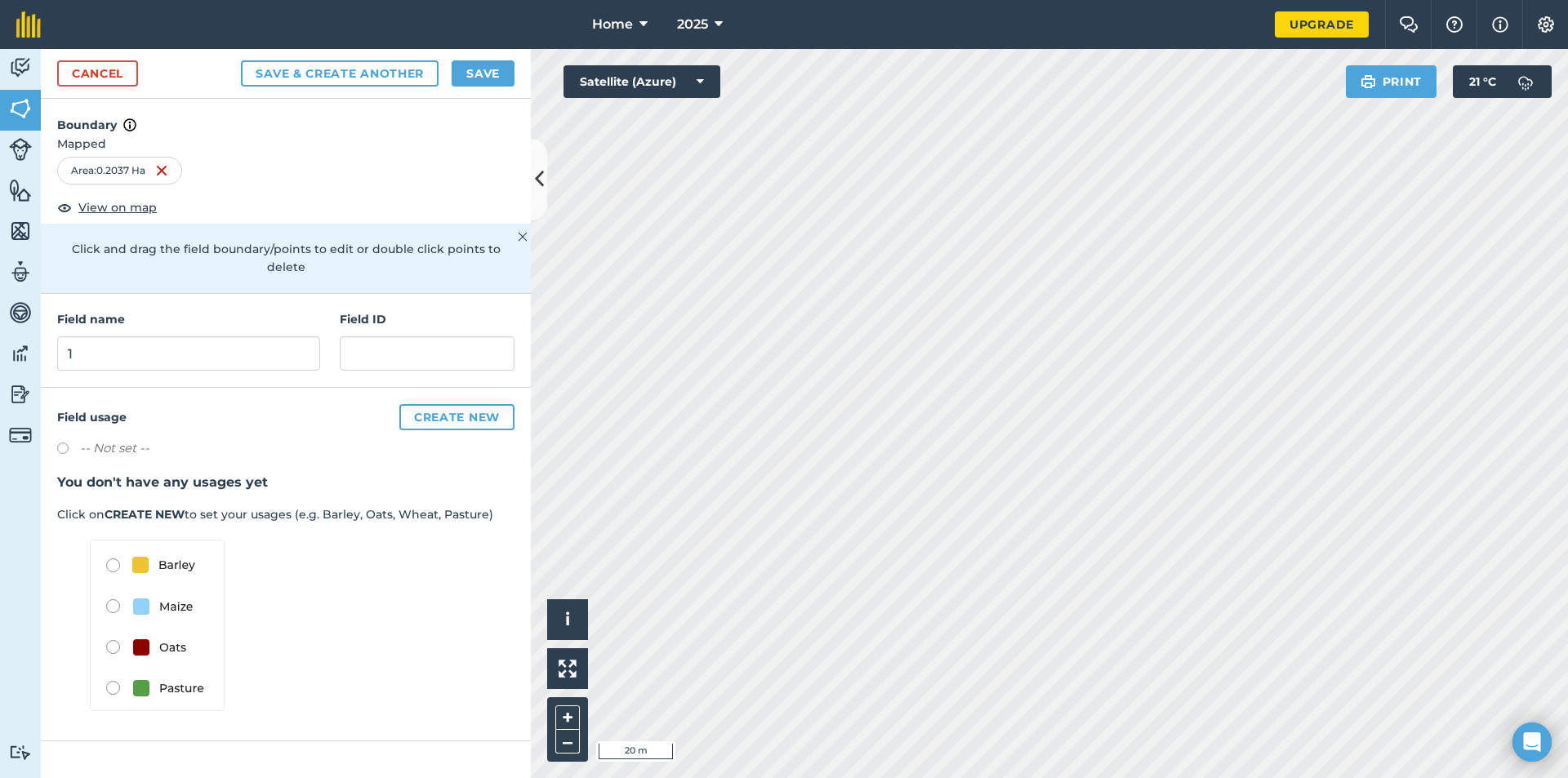 click at bounding box center (69, 451) 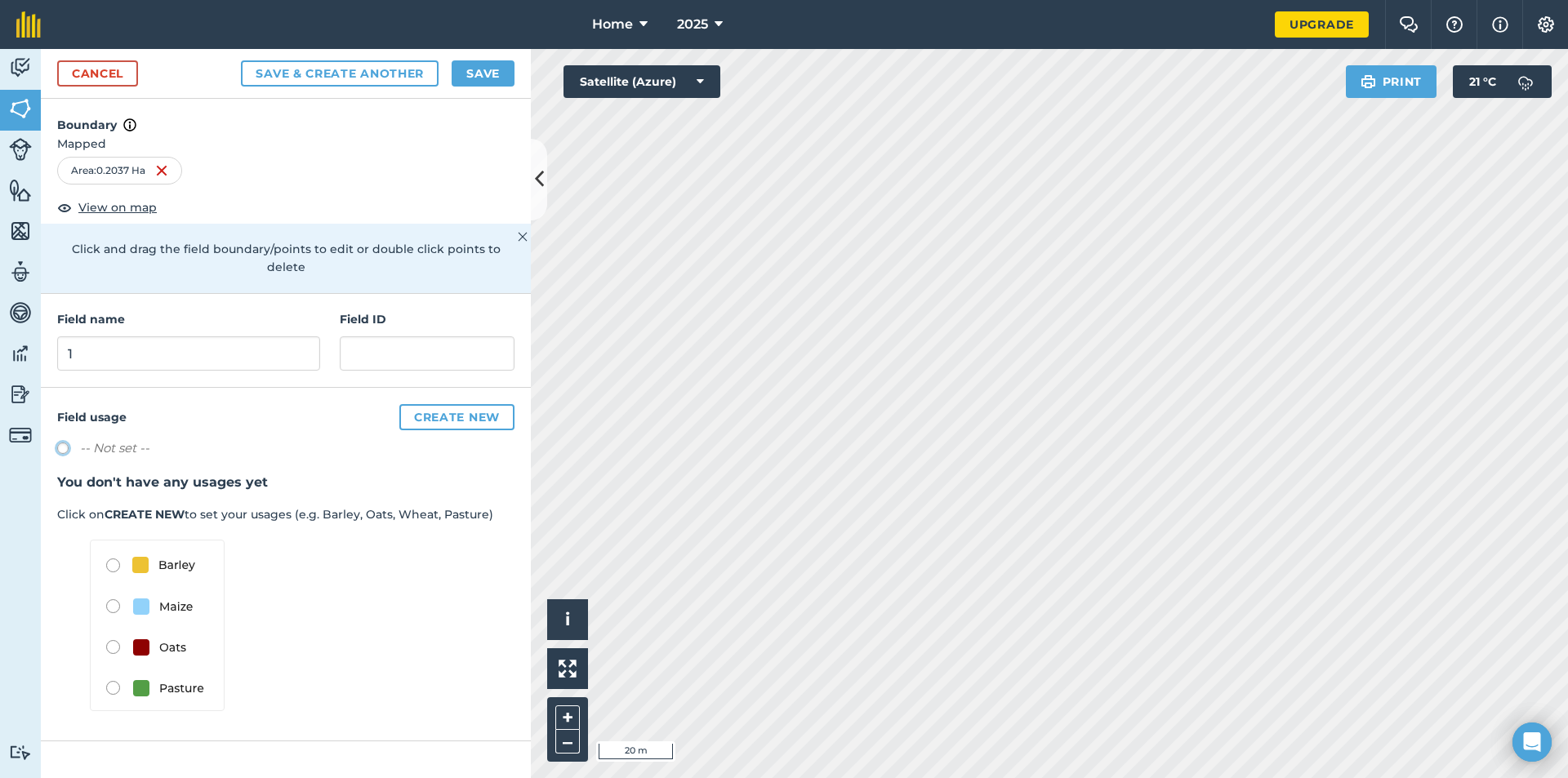 radio on "true" 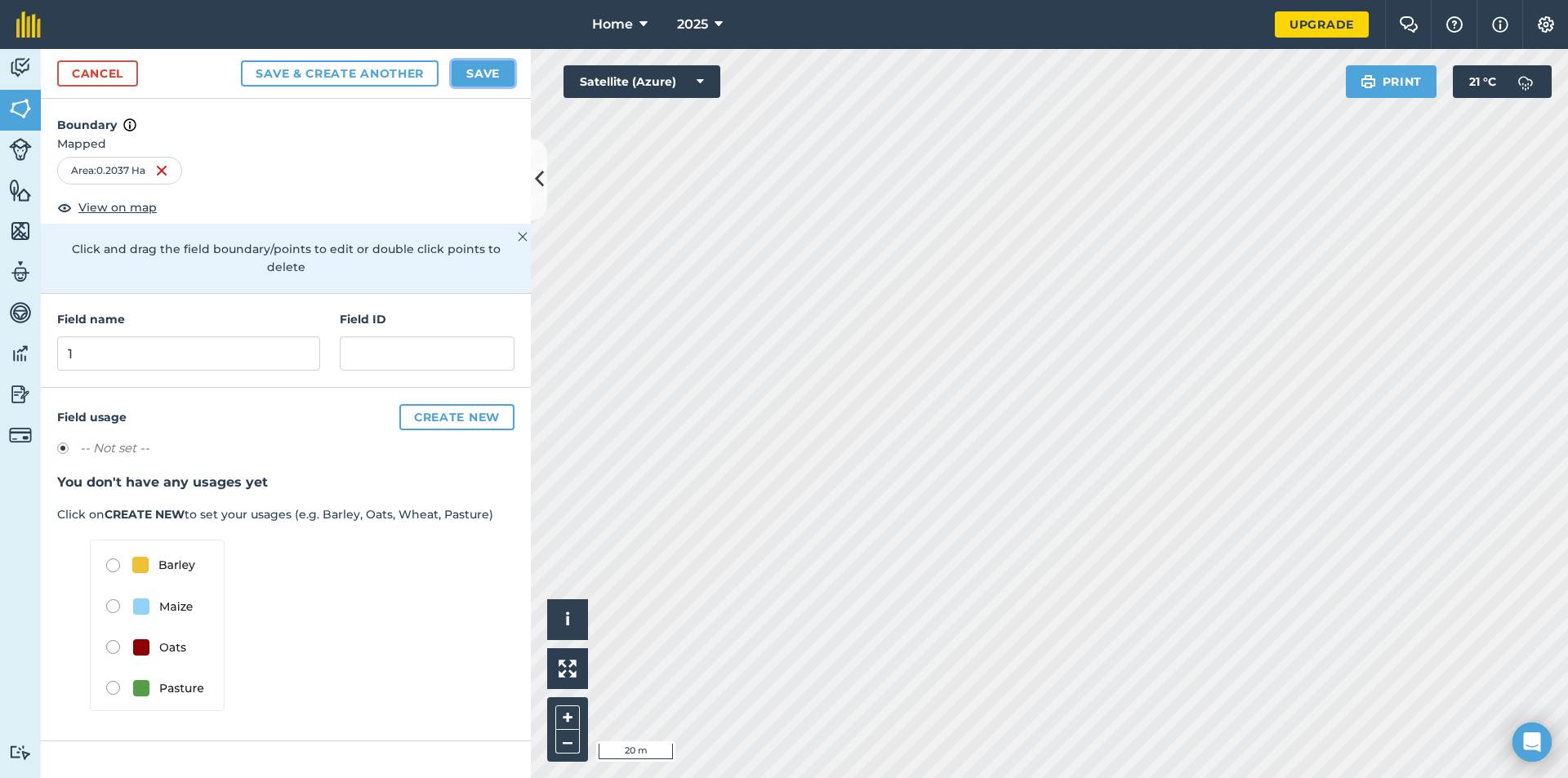 click on "Save" at bounding box center (483, 73) 